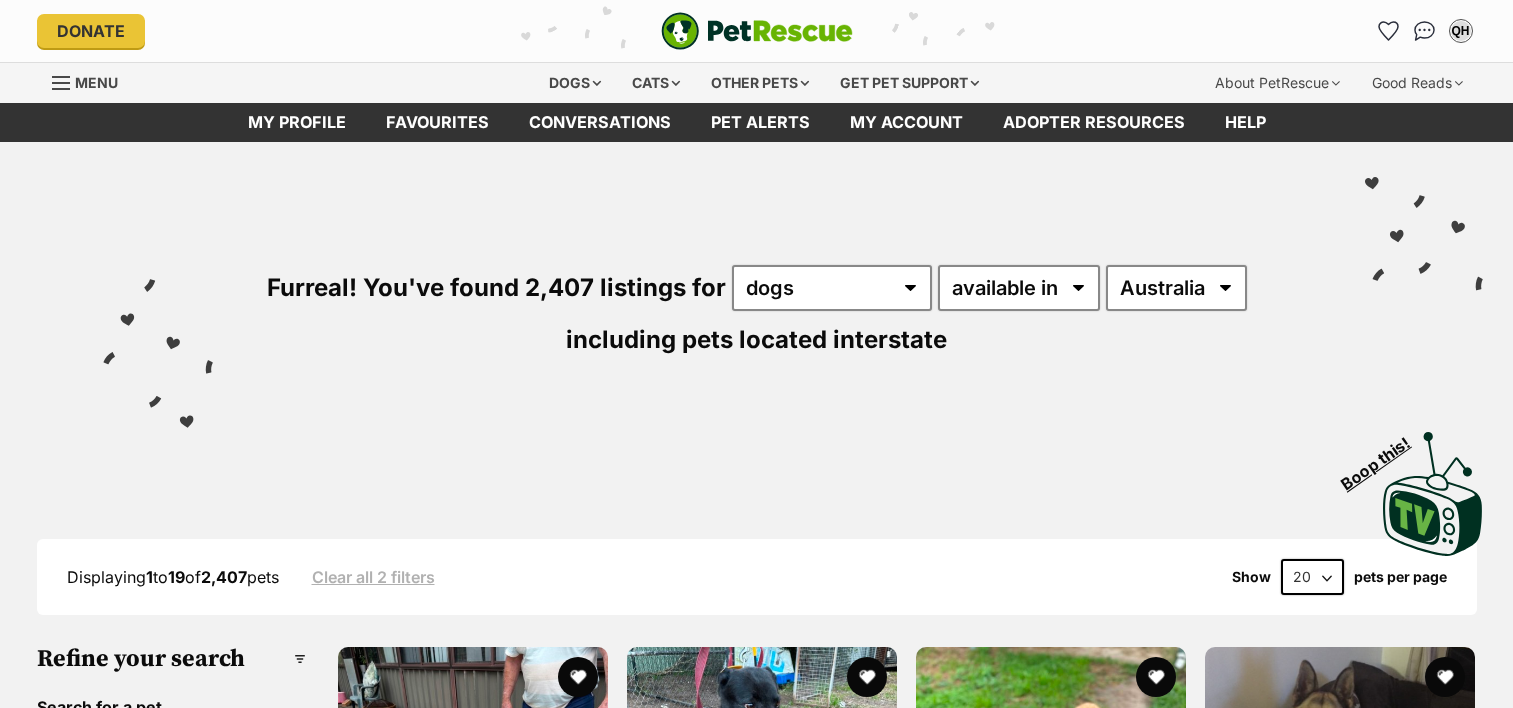 scroll, scrollTop: 0, scrollLeft: 0, axis: both 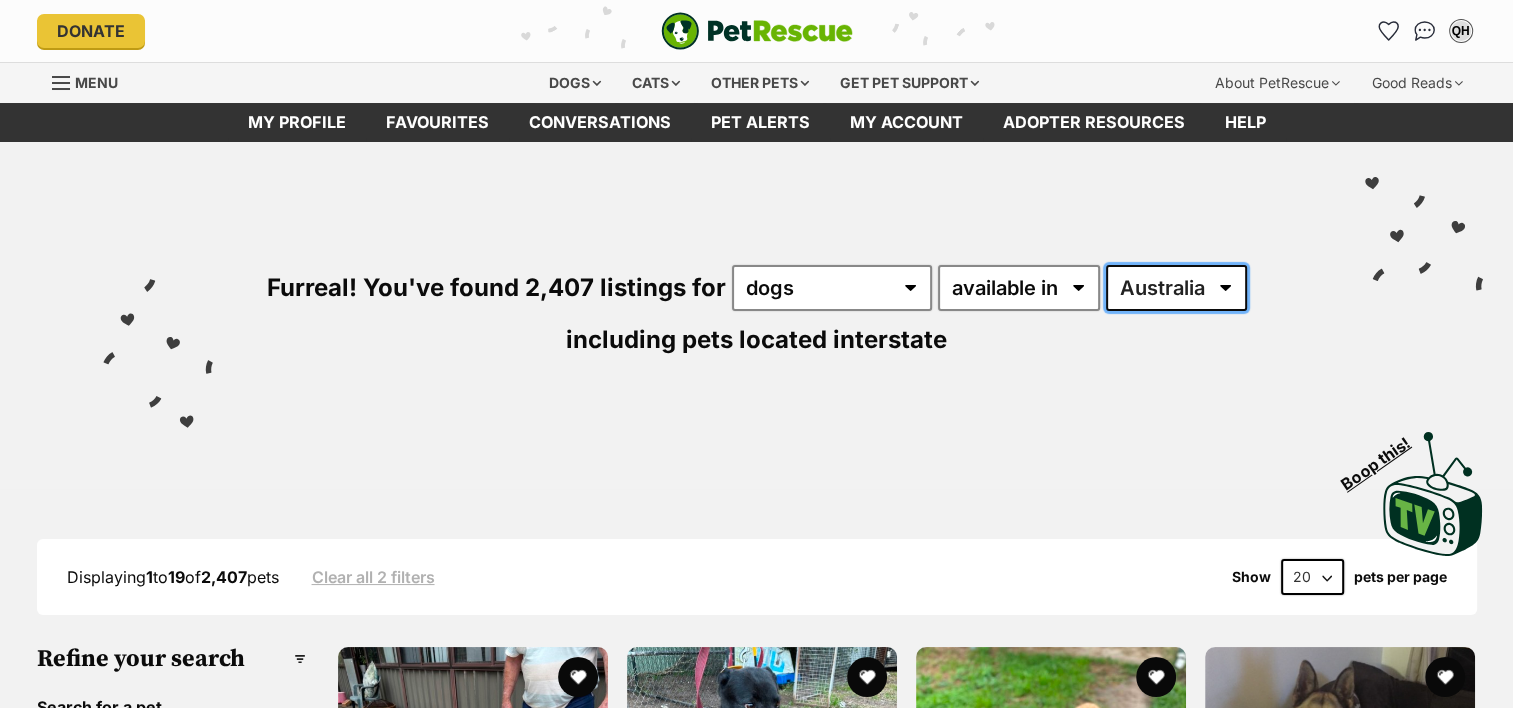 click on "Australia
ACT
NSW
NT
QLD
SA
TAS
VIC
WA" at bounding box center (1176, 288) 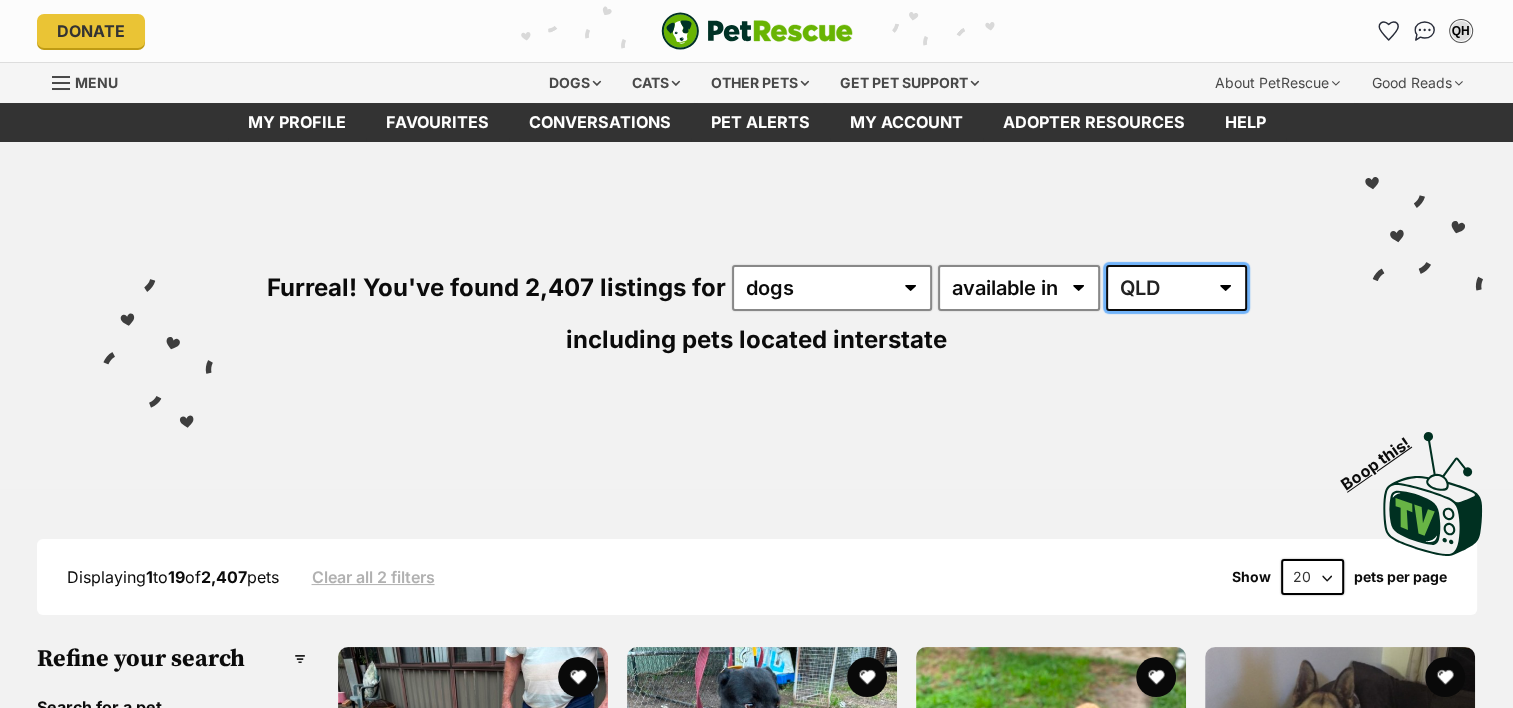 click on "Australia
ACT
NSW
NT
QLD
SA
TAS
VIC
WA" at bounding box center [1176, 288] 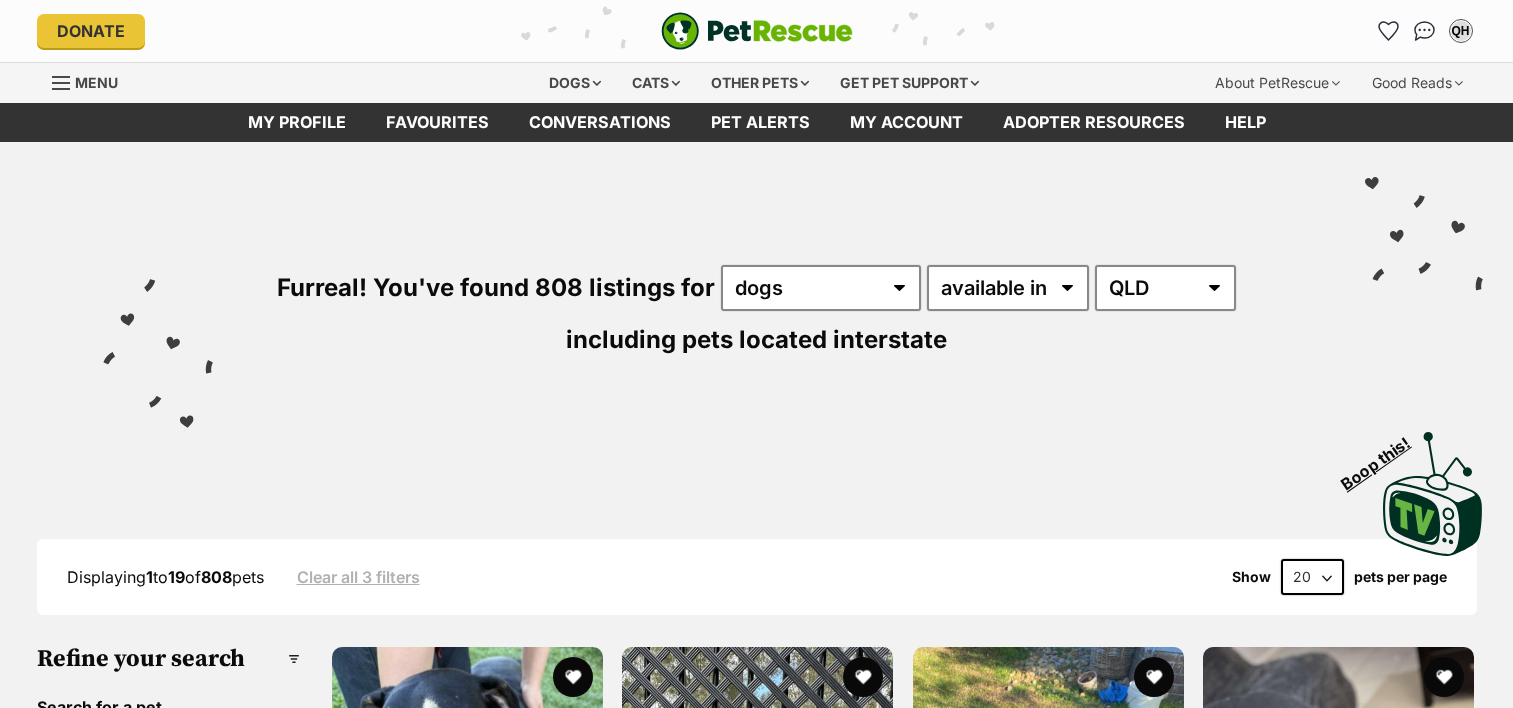 scroll, scrollTop: 0, scrollLeft: 0, axis: both 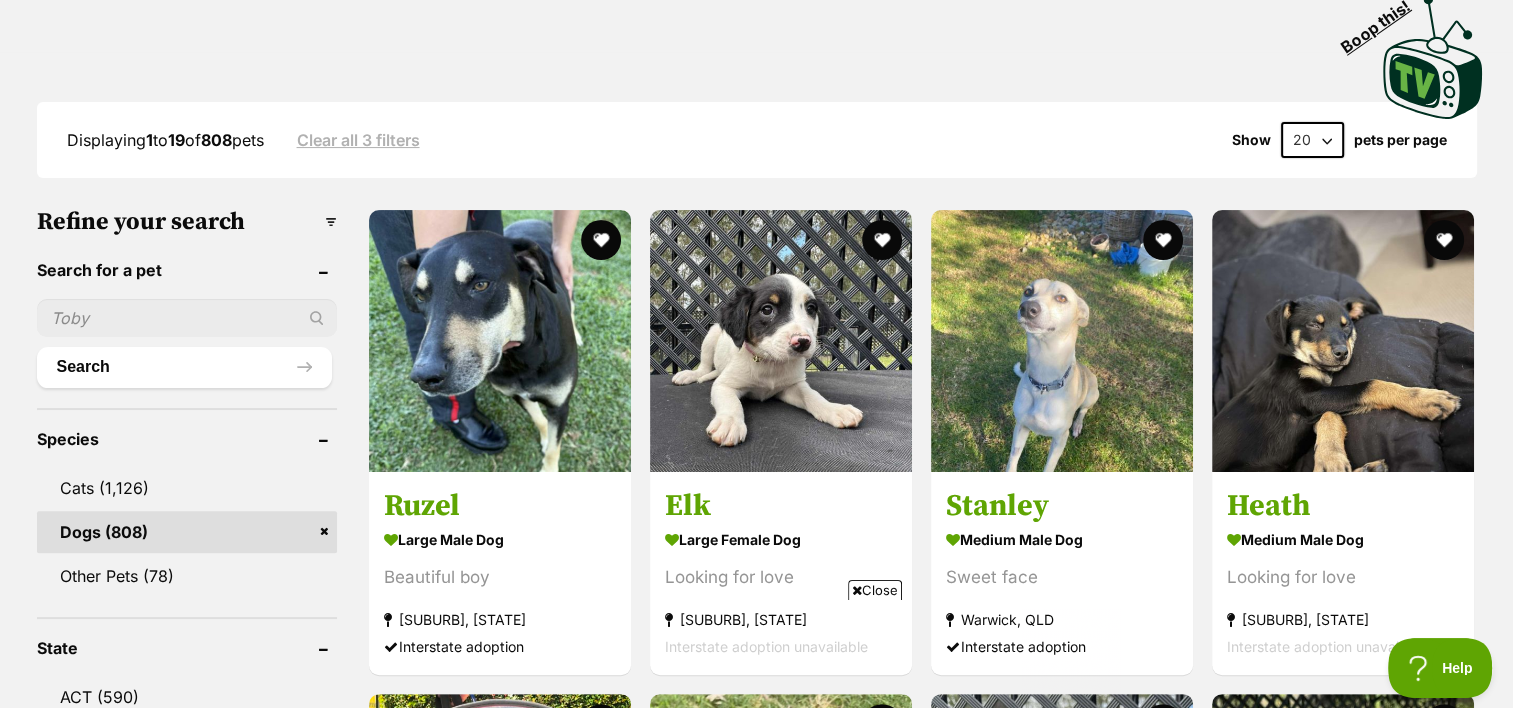 click on "20 40 60" at bounding box center [1312, 140] 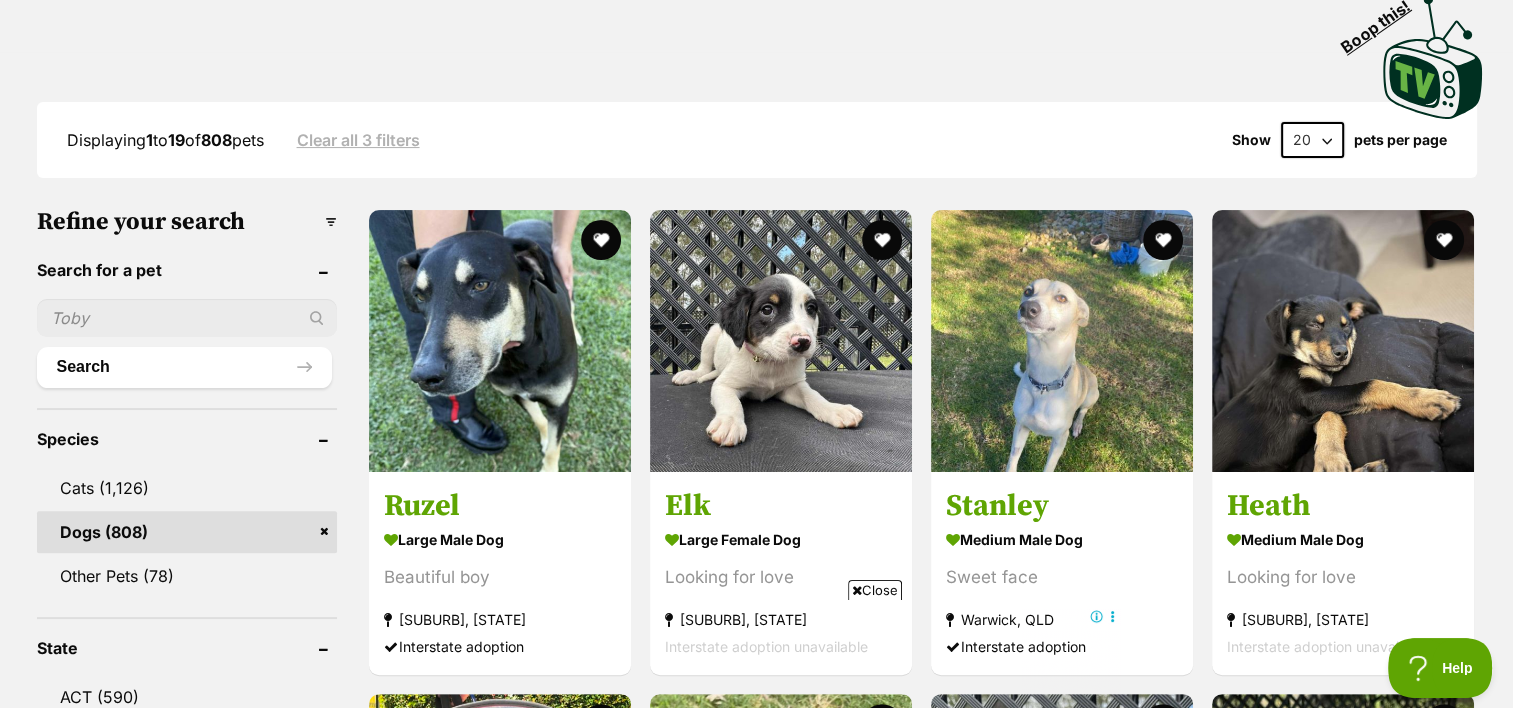 select on "60" 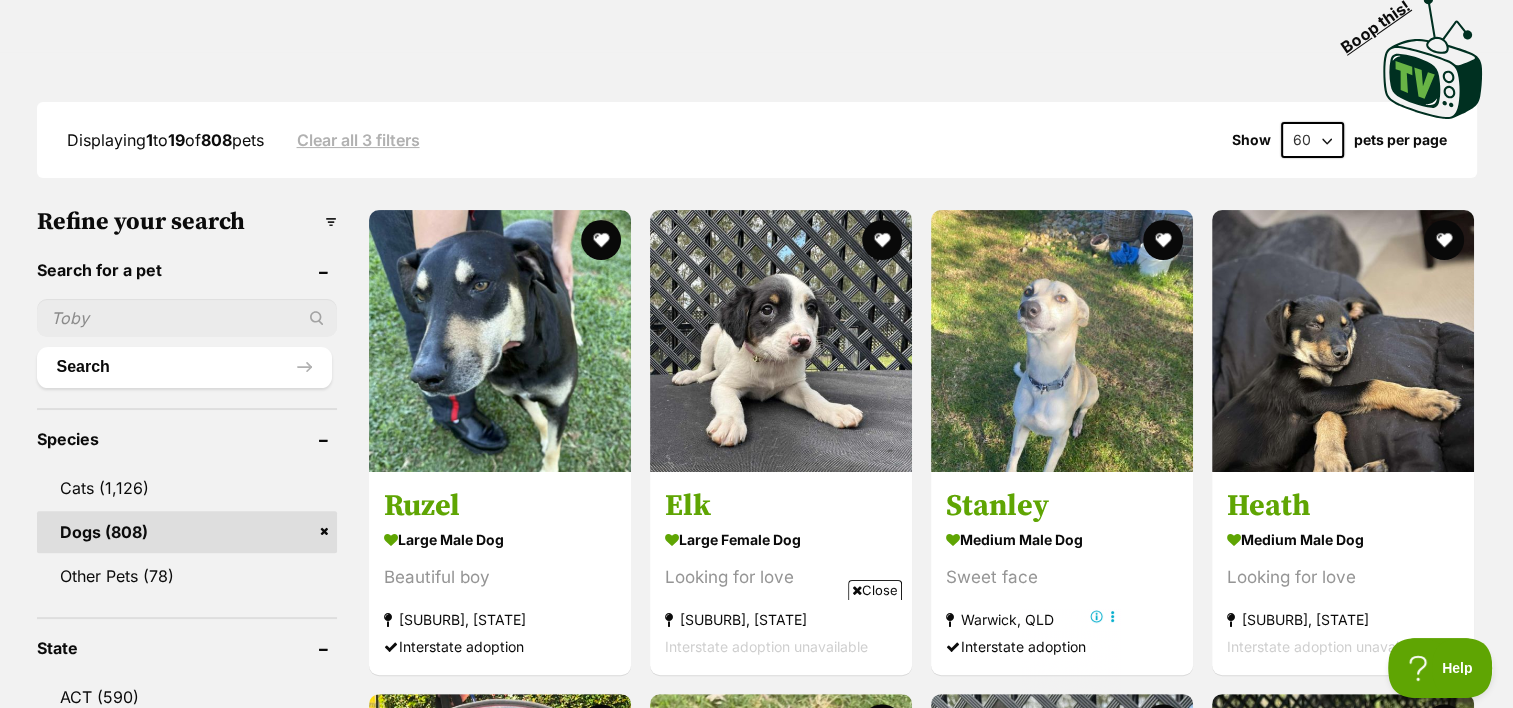 click on "20 40 60" at bounding box center [1312, 140] 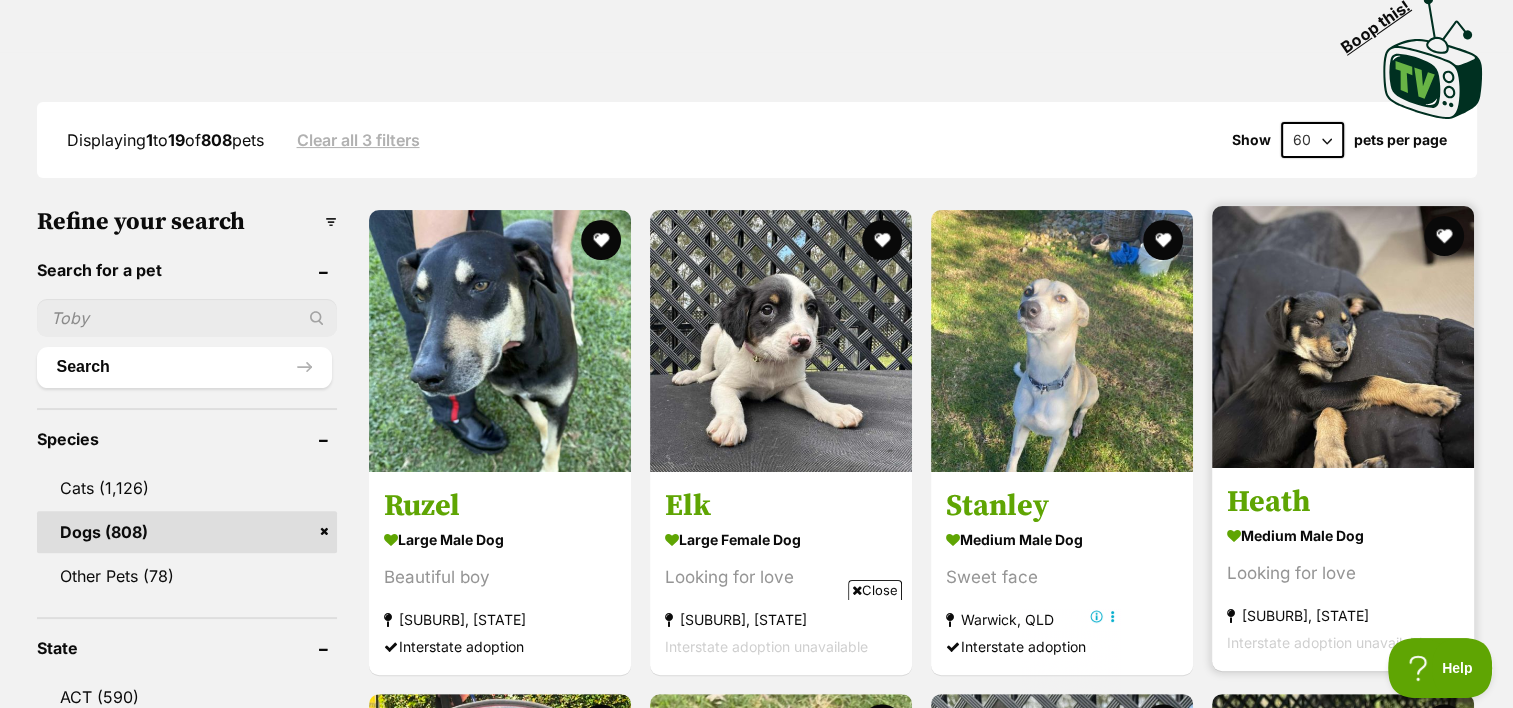 scroll, scrollTop: 0, scrollLeft: 0, axis: both 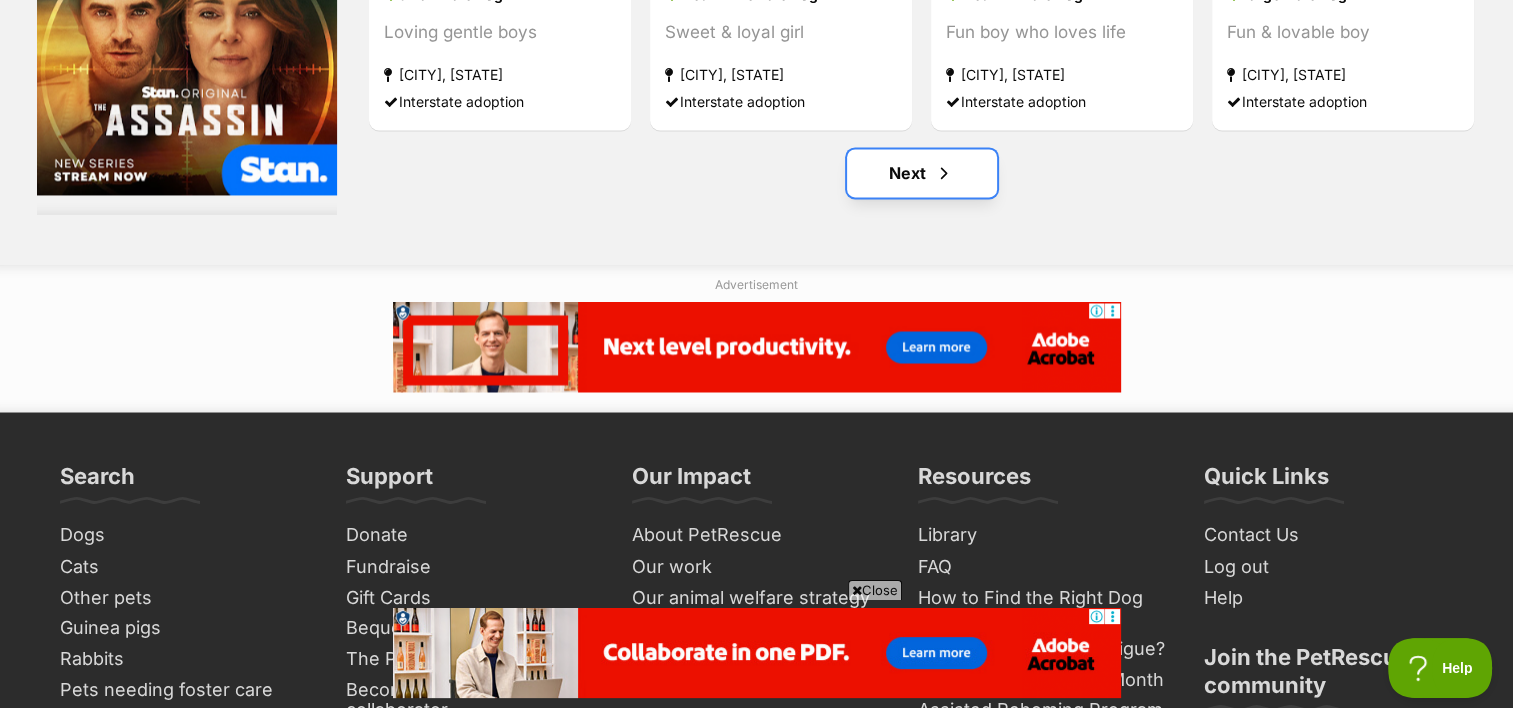 click on "Next" at bounding box center (922, 173) 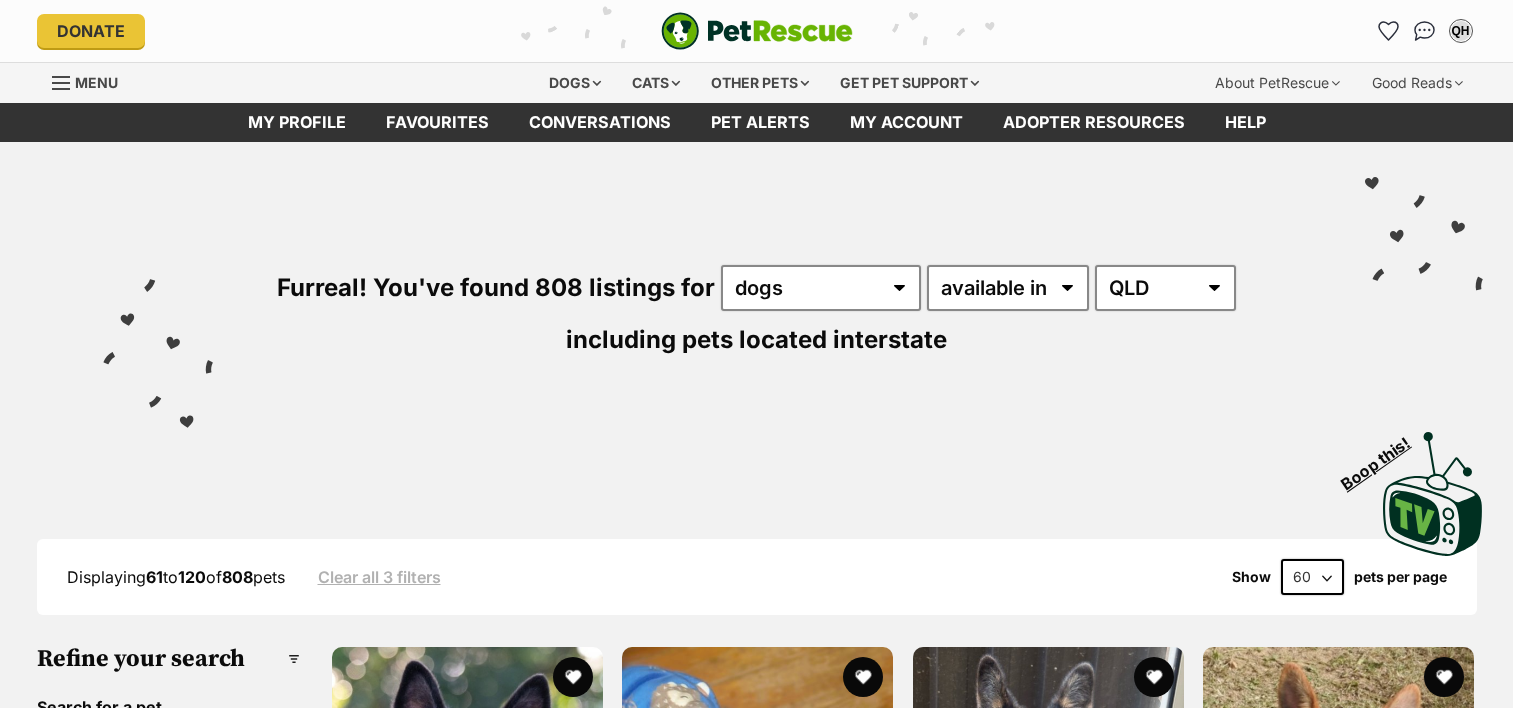 scroll, scrollTop: 0, scrollLeft: 0, axis: both 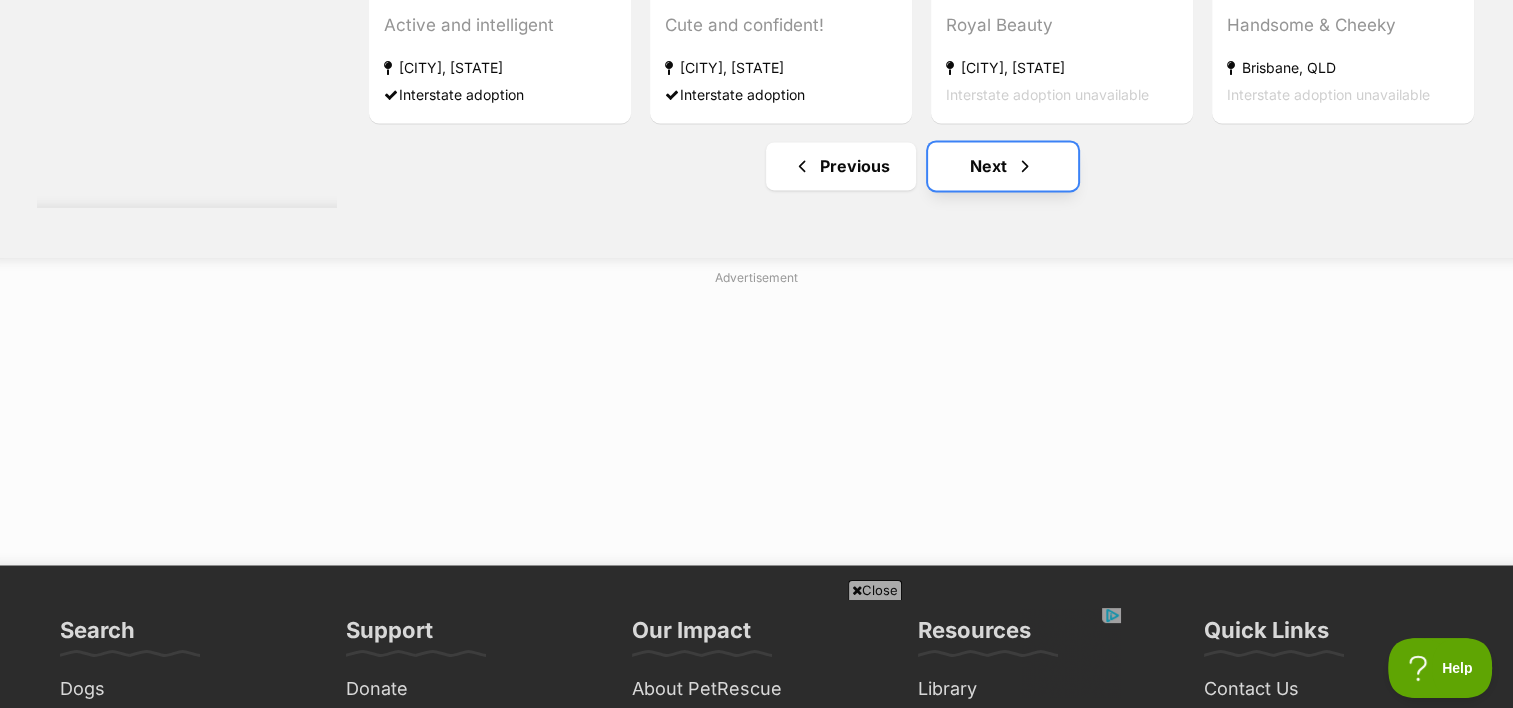 click on "Next" at bounding box center (1003, 166) 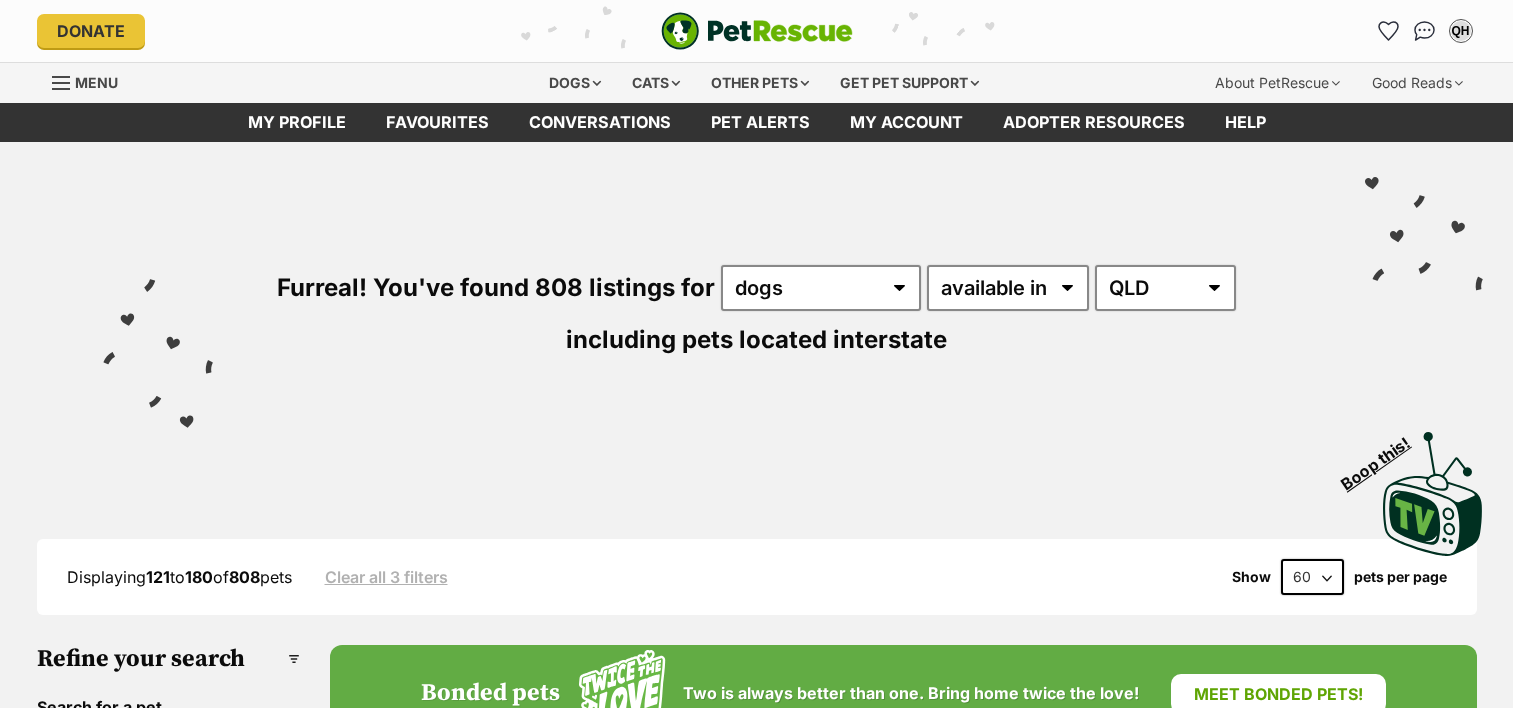 scroll, scrollTop: 0, scrollLeft: 0, axis: both 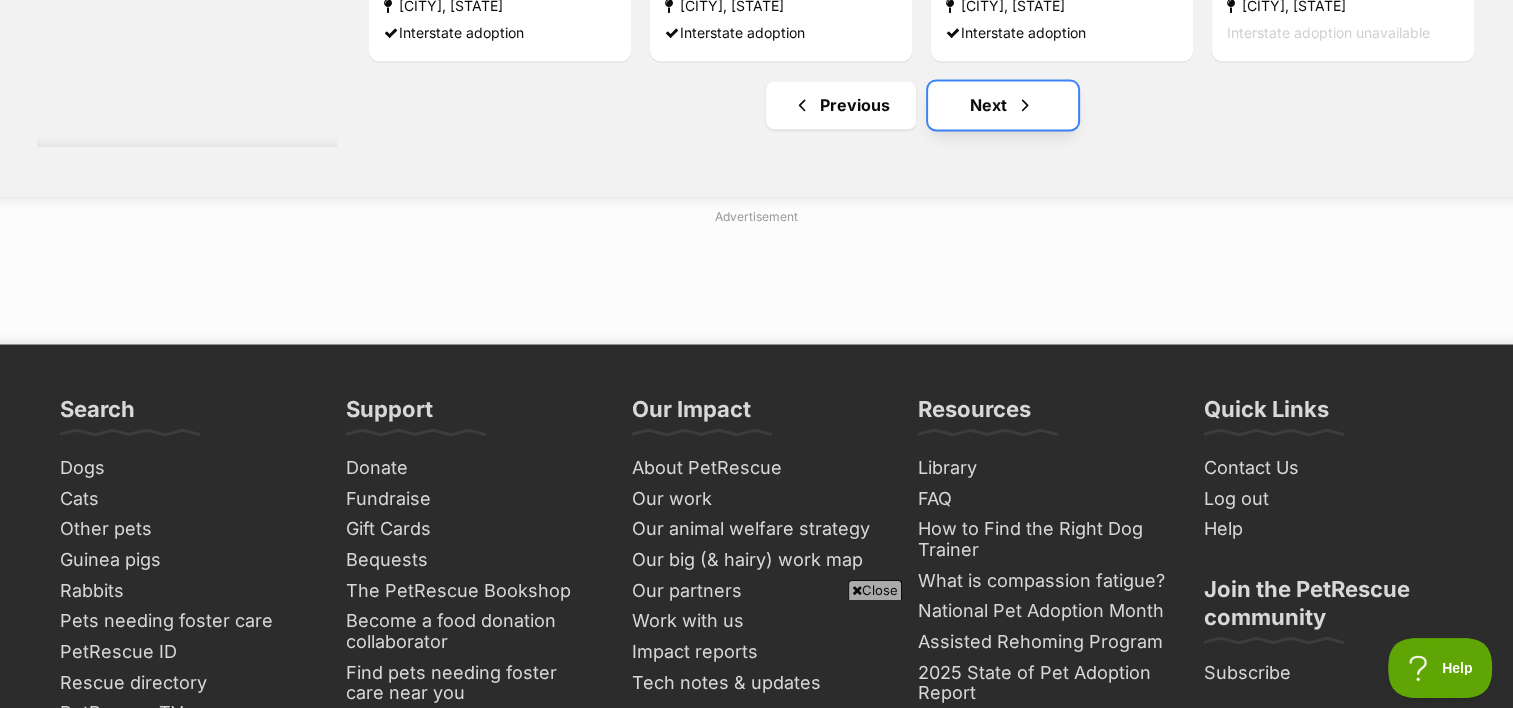 click on "Next" at bounding box center (1003, 105) 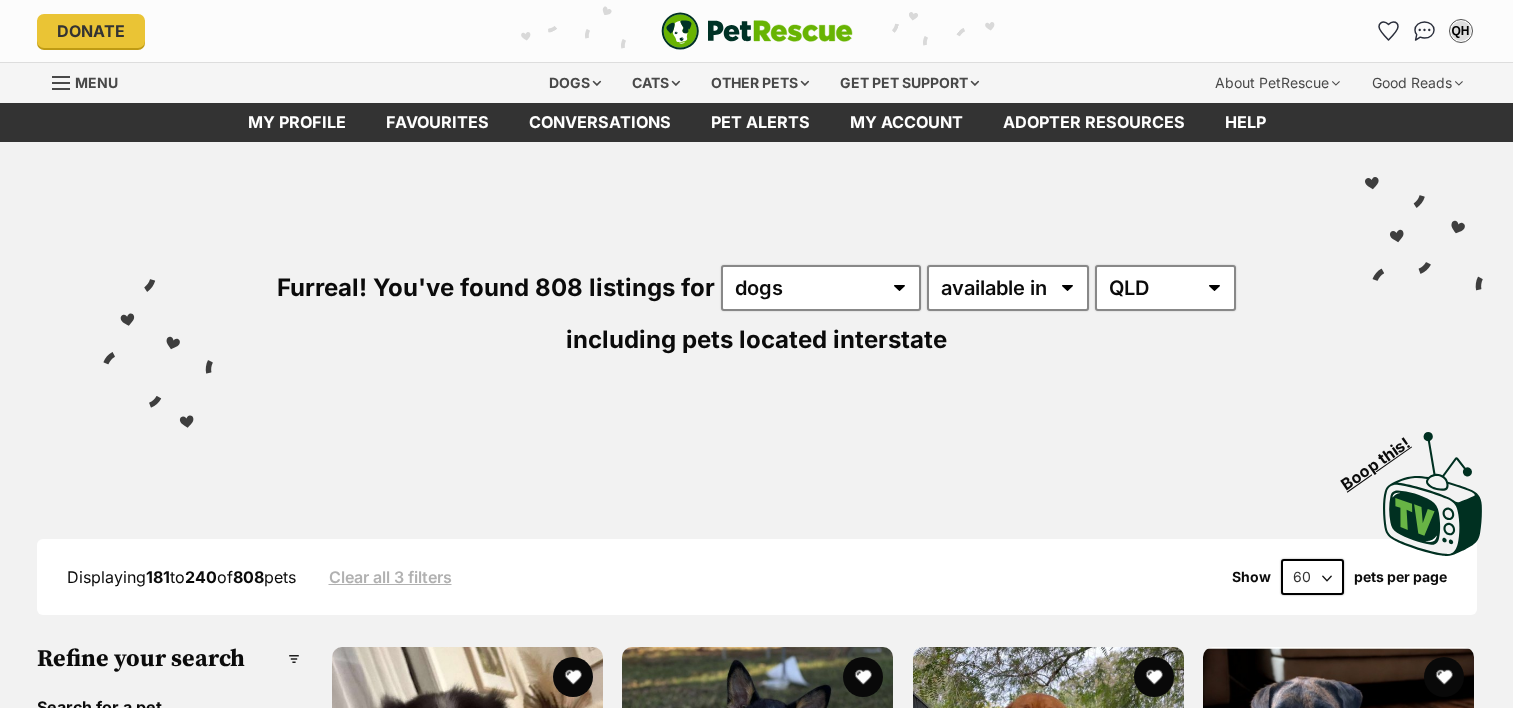 scroll, scrollTop: 0, scrollLeft: 0, axis: both 